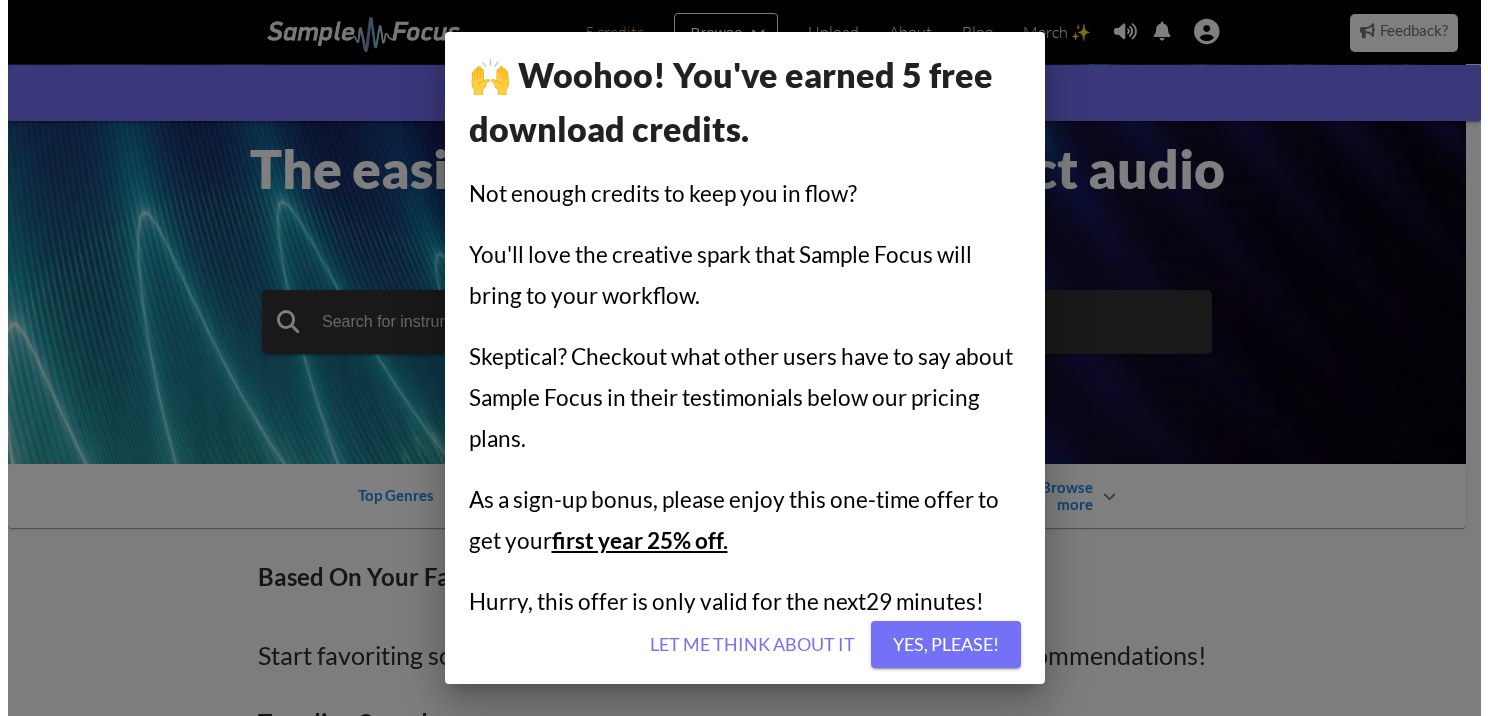 scroll, scrollTop: 0, scrollLeft: 0, axis: both 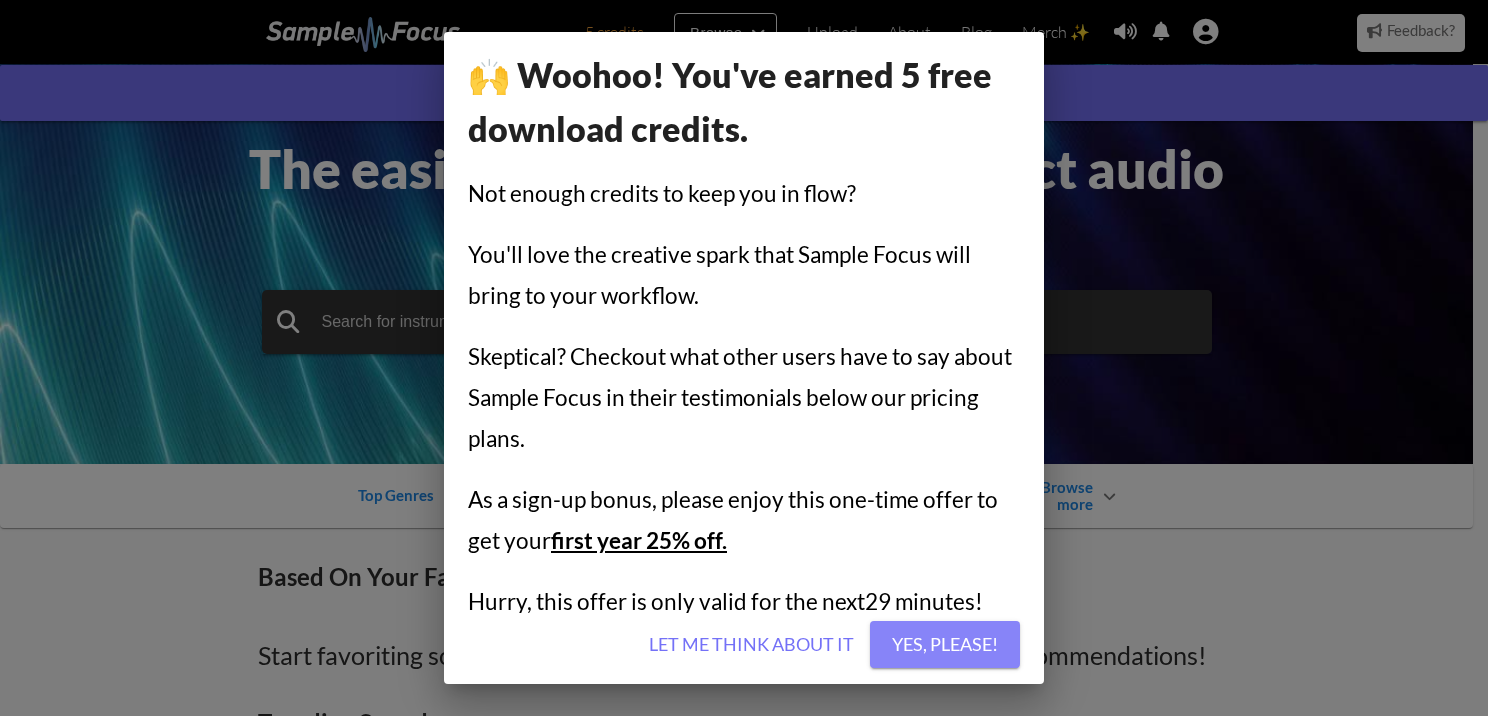 click on "Yes, please!" at bounding box center [945, 645] 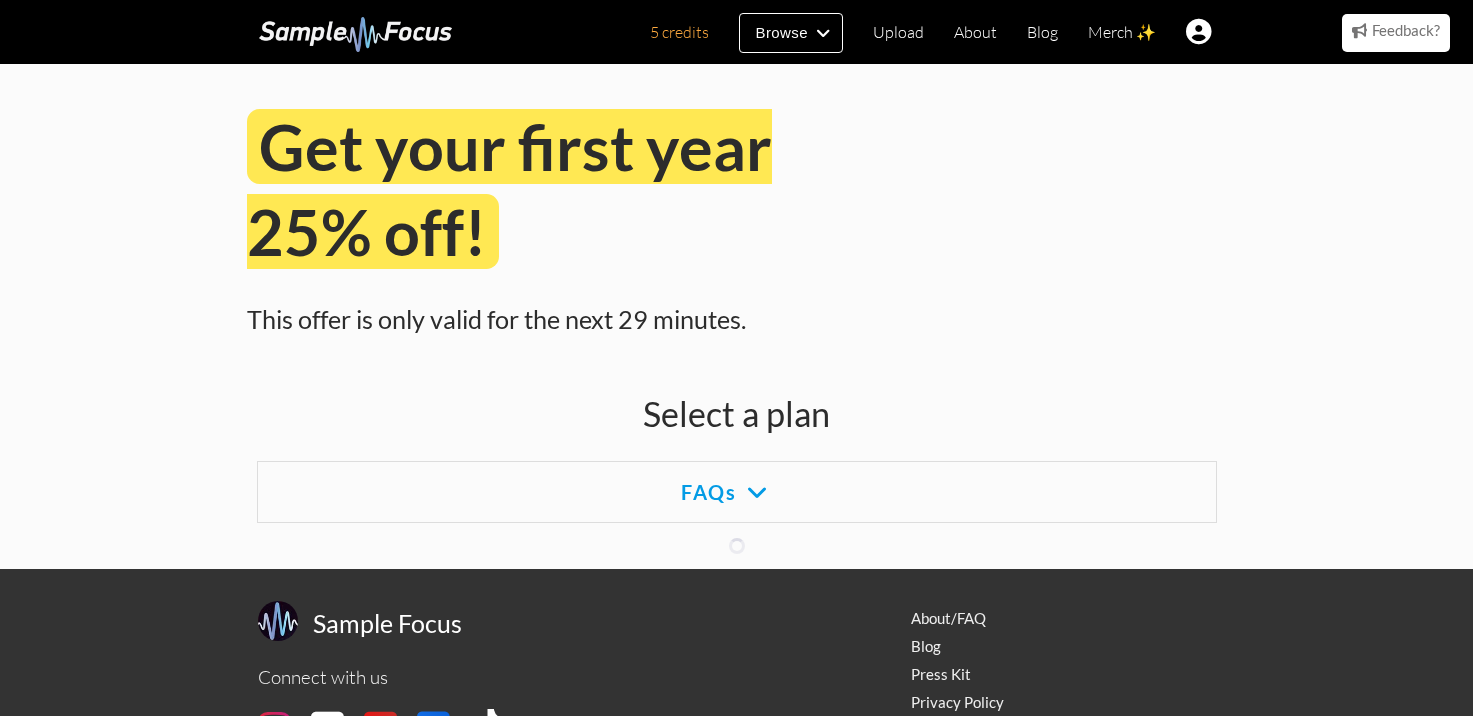 scroll, scrollTop: 0, scrollLeft: 0, axis: both 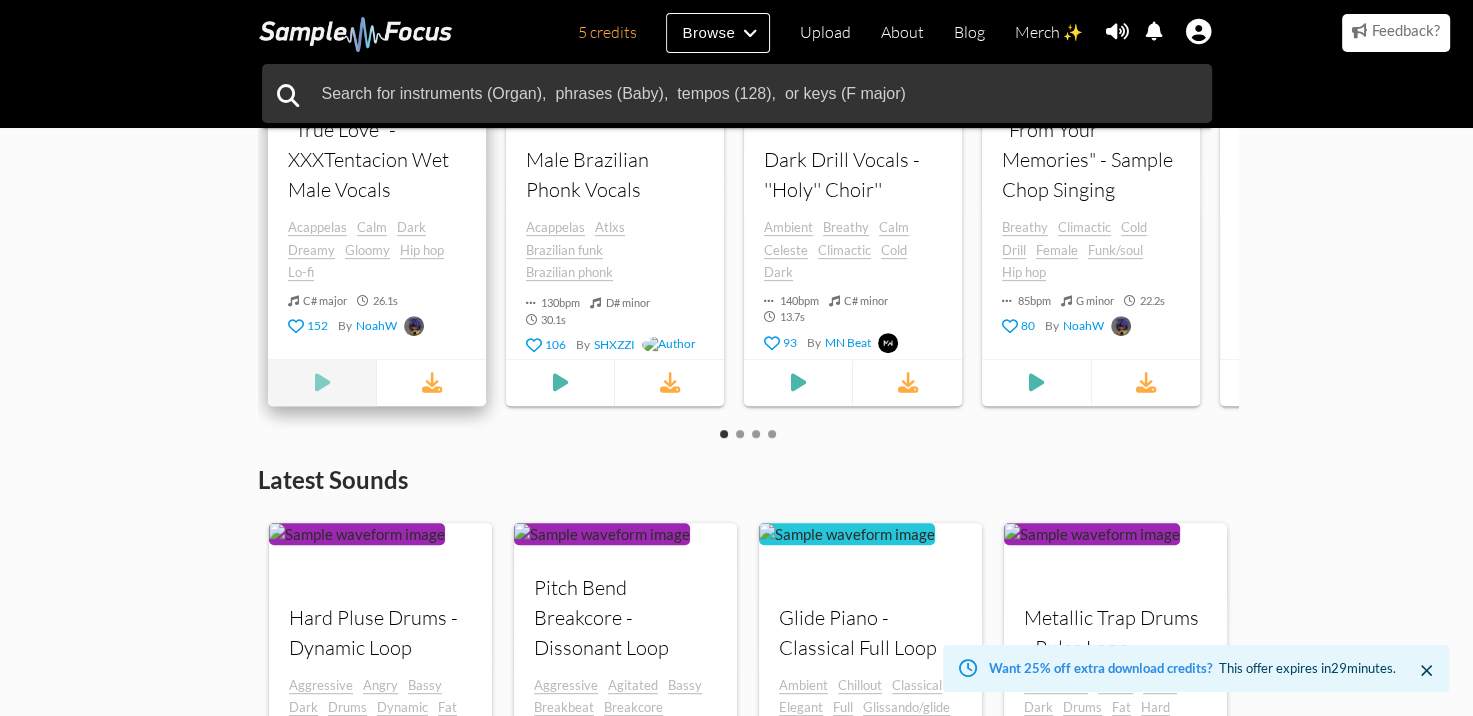 click at bounding box center [323, 383] 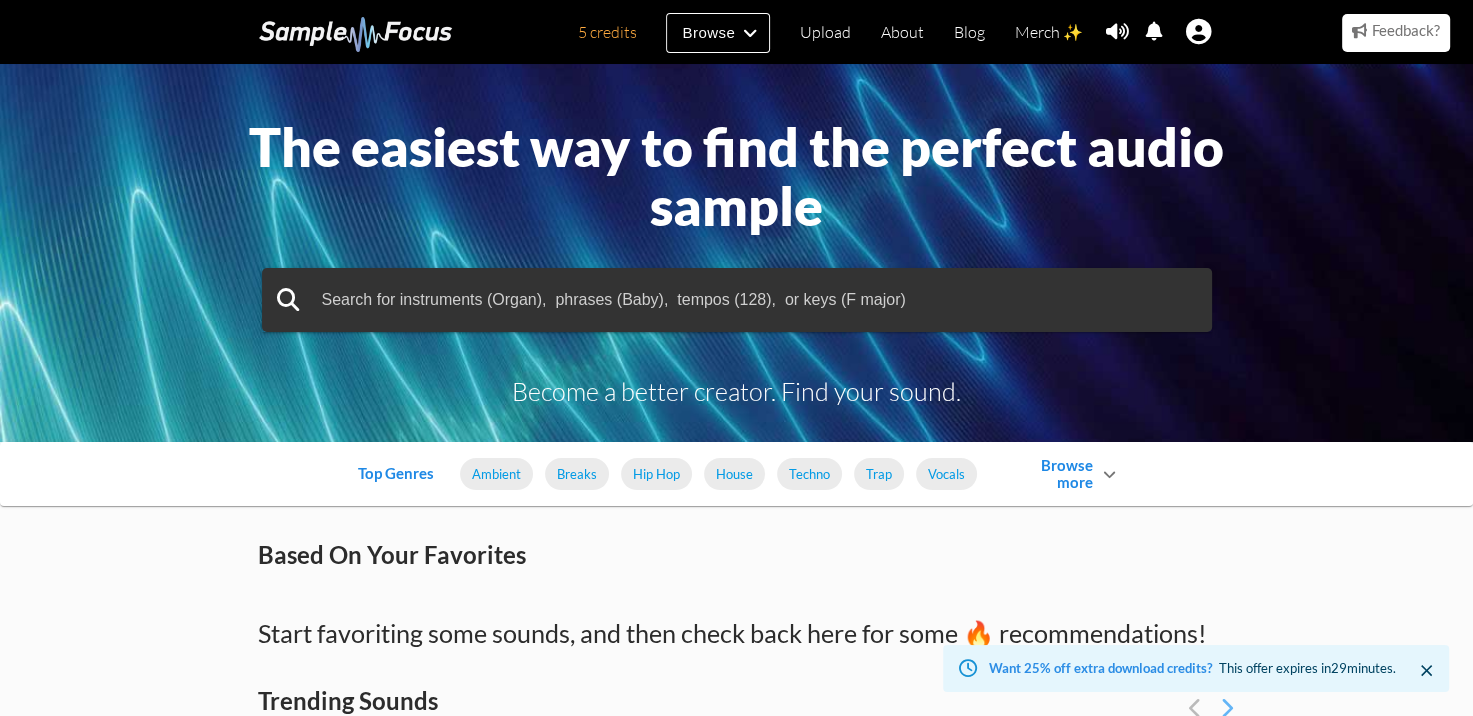 scroll, scrollTop: 0, scrollLeft: 0, axis: both 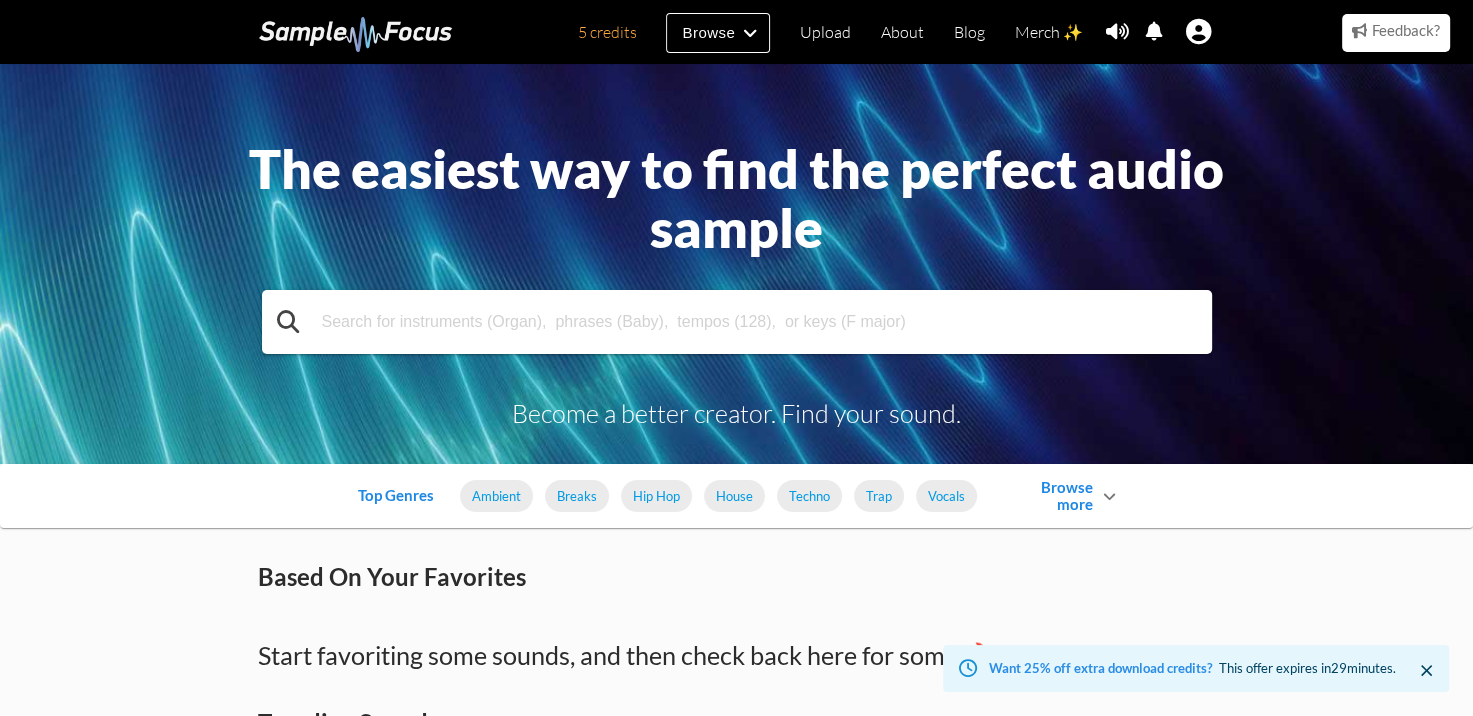 click at bounding box center (737, 322) 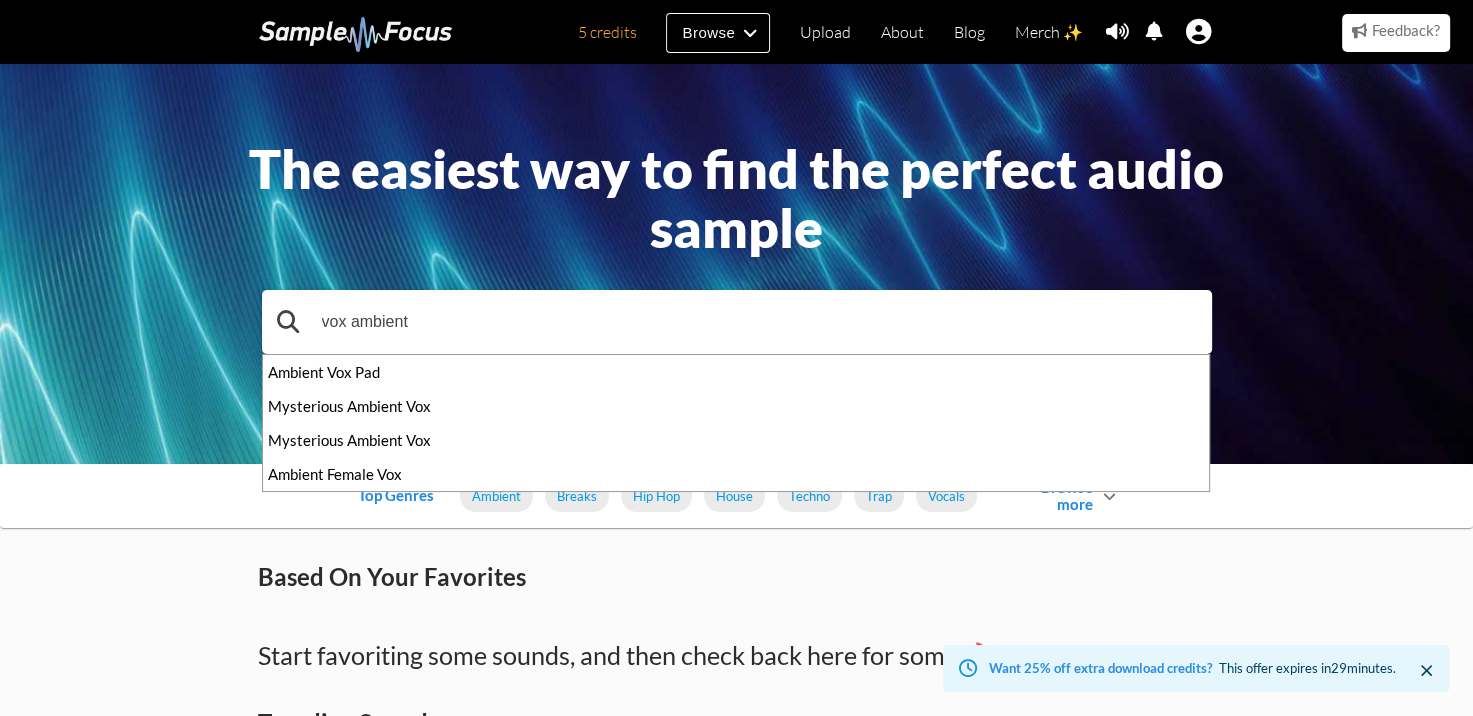 type on "vox ambient" 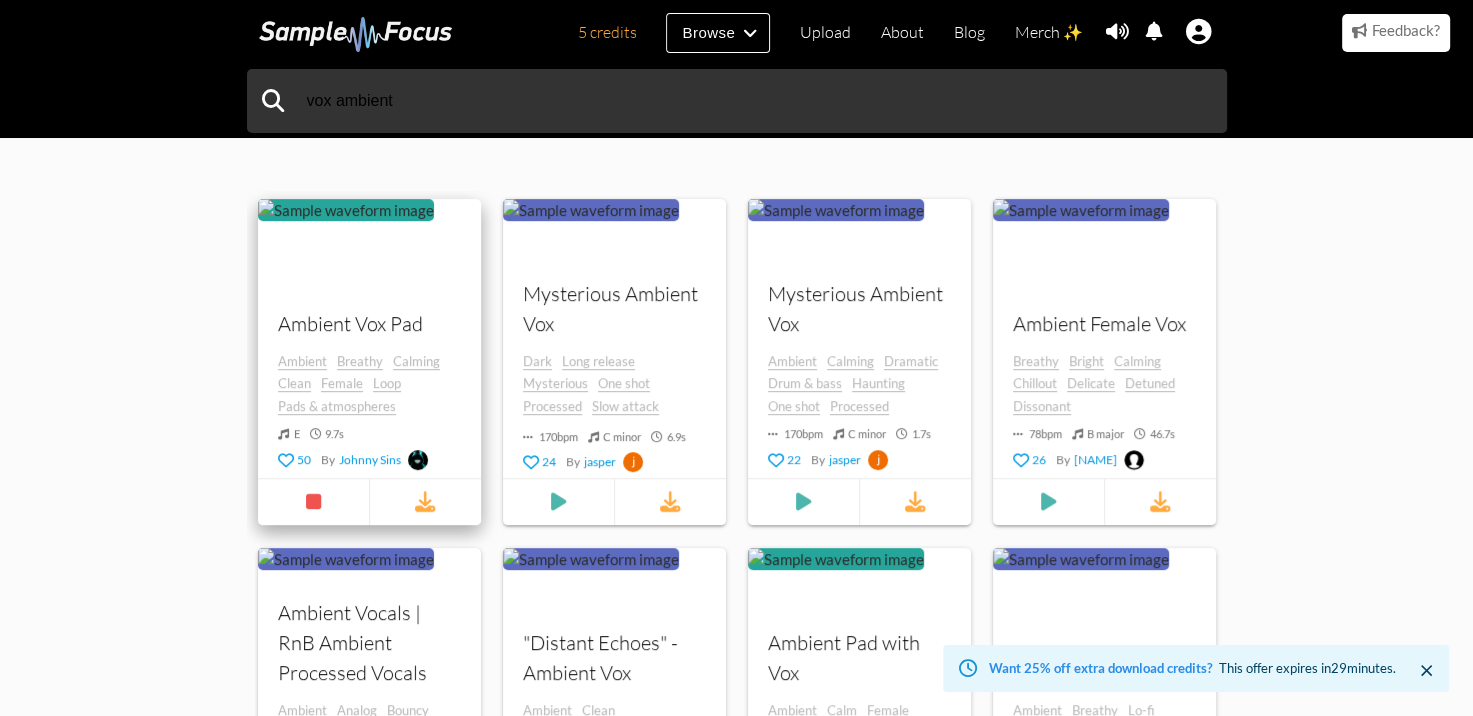 scroll, scrollTop: 933, scrollLeft: 0, axis: vertical 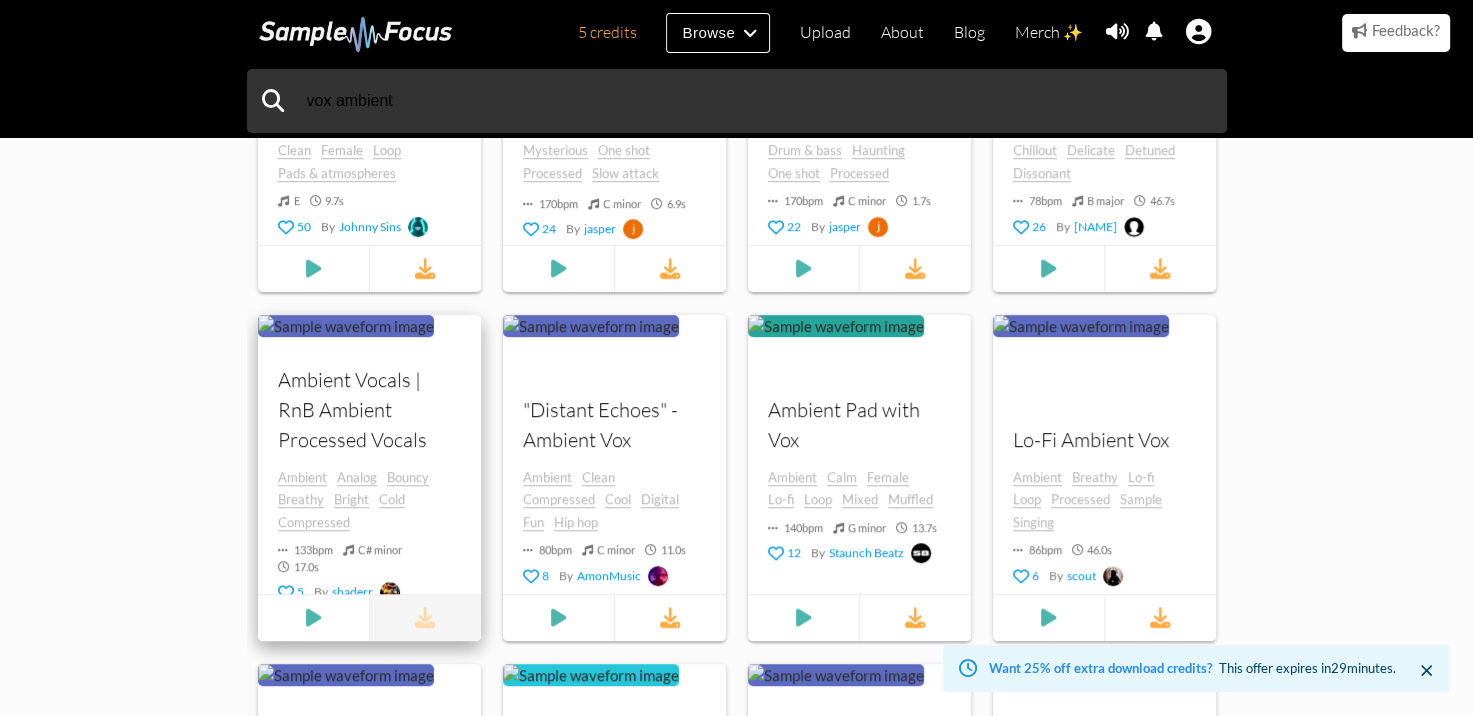 click at bounding box center (425, 618) 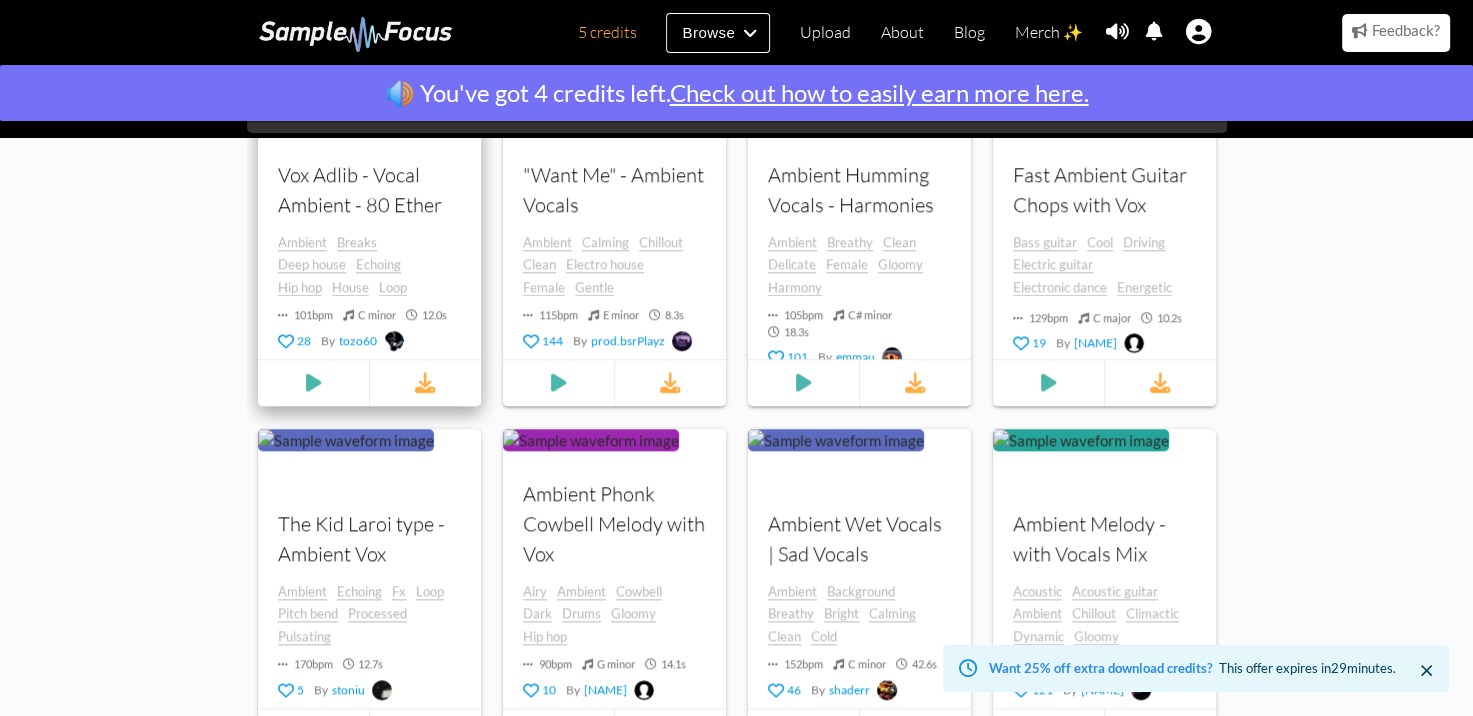 scroll, scrollTop: 2100, scrollLeft: 0, axis: vertical 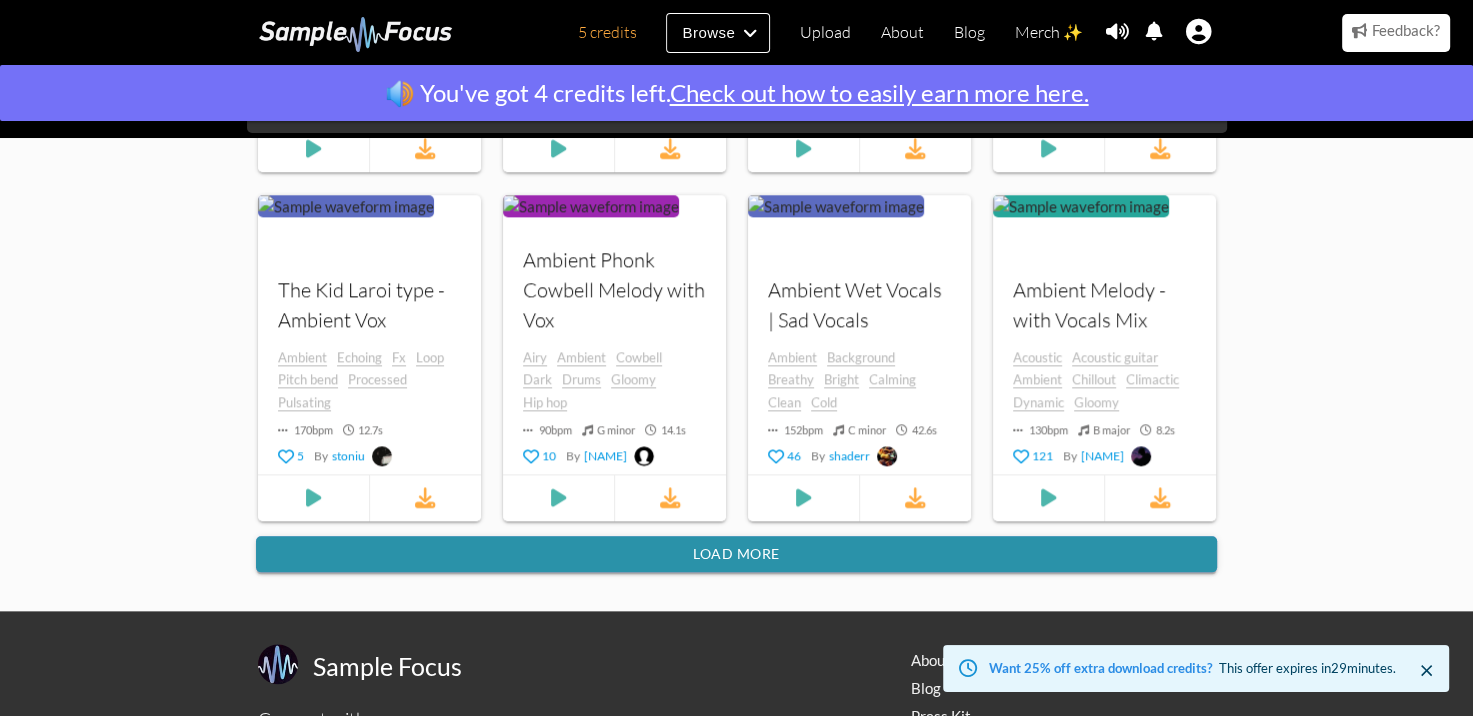 click on "Load more" at bounding box center [736, 554] 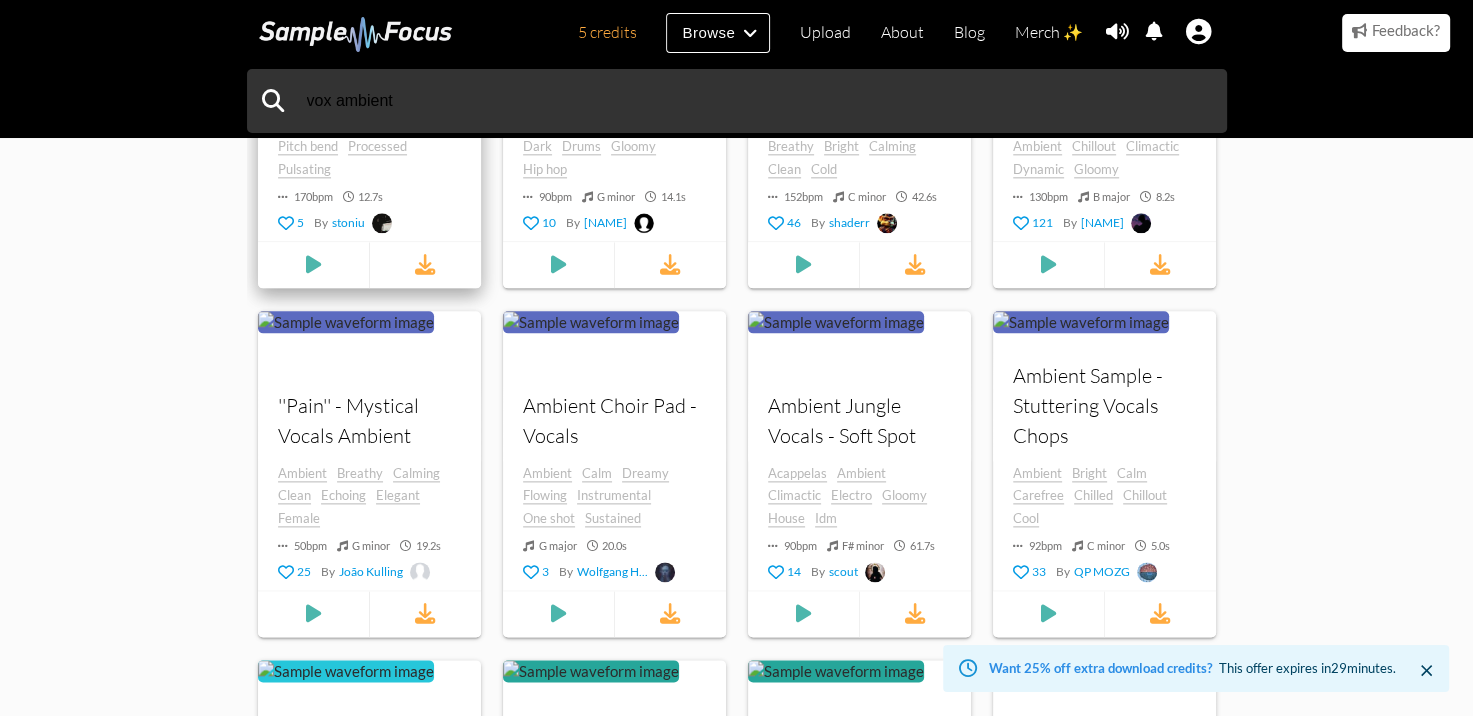 scroll, scrollTop: 2100, scrollLeft: 0, axis: vertical 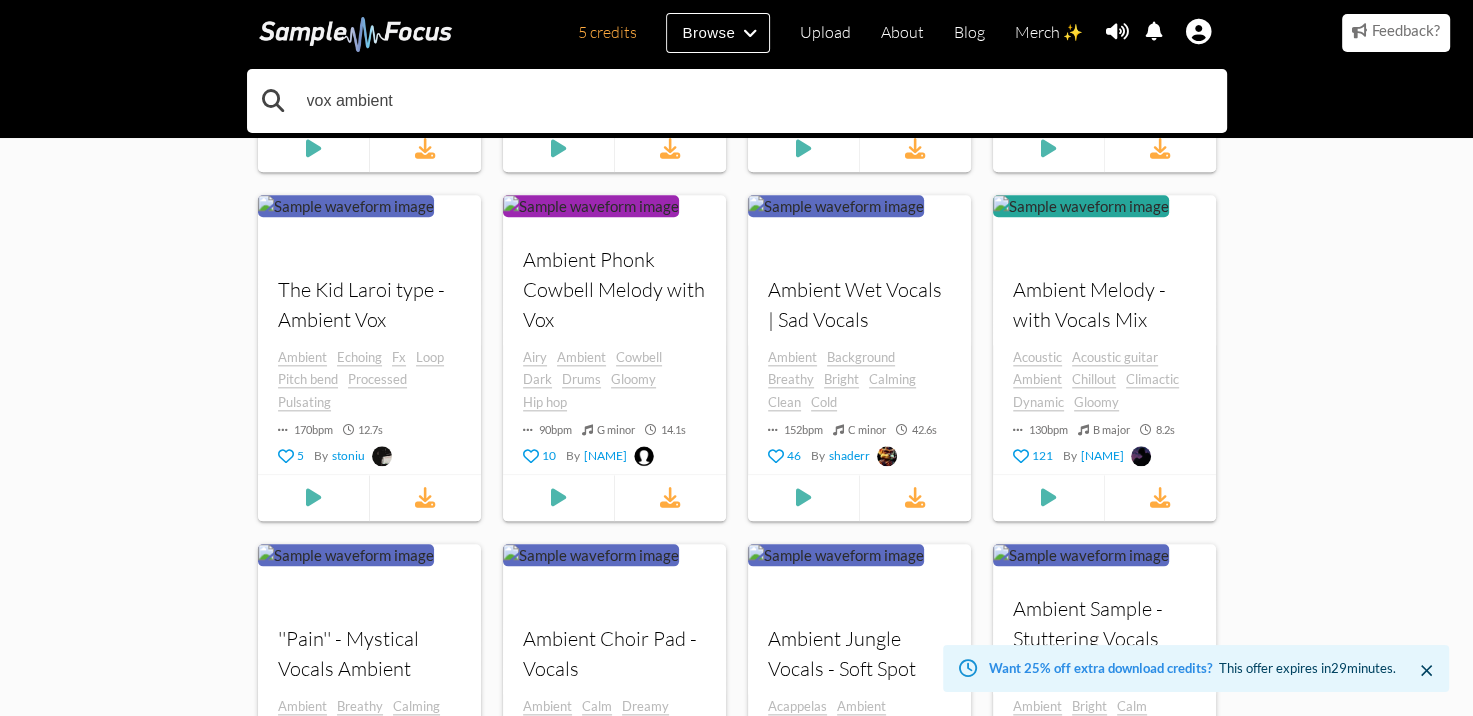 click on "vox ambient" at bounding box center (737, 101) 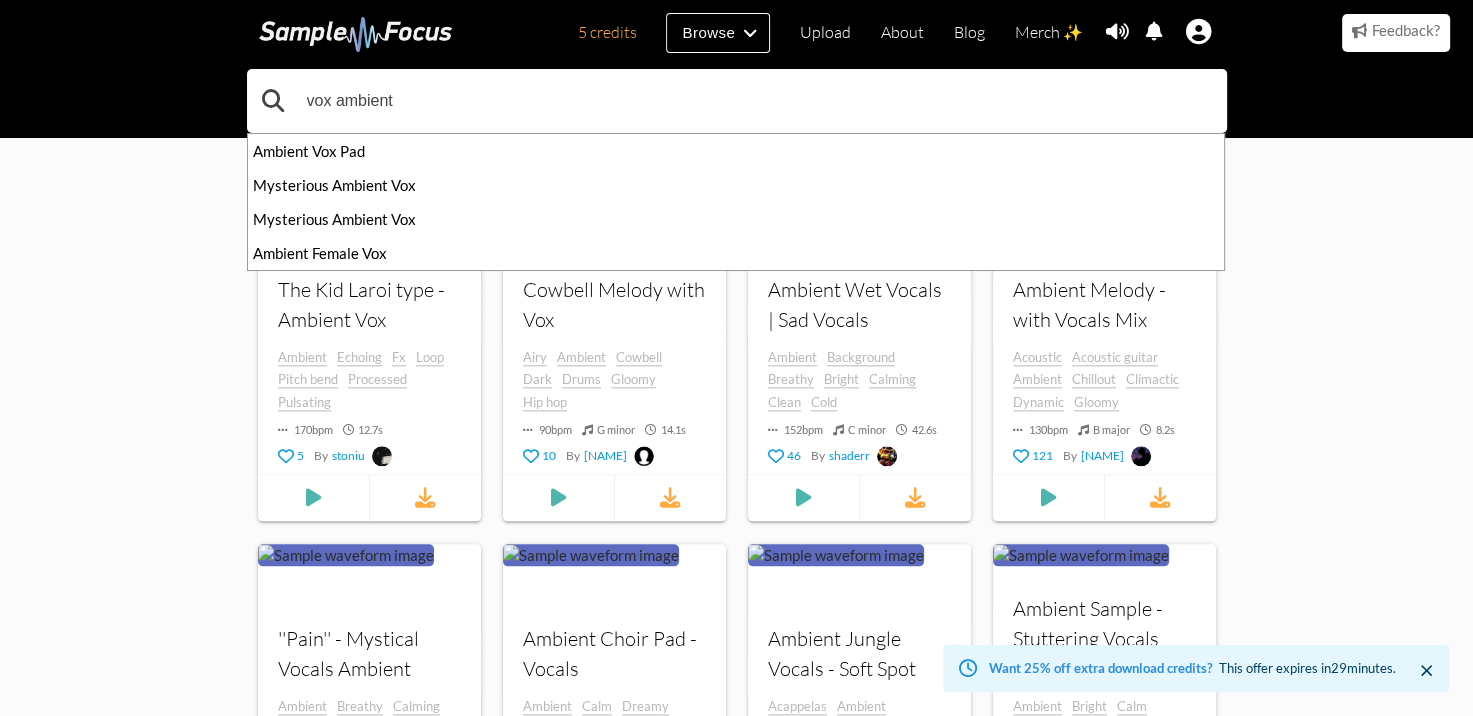 drag, startPoint x: 331, startPoint y: 102, endPoint x: 282, endPoint y: 106, distance: 49.162994 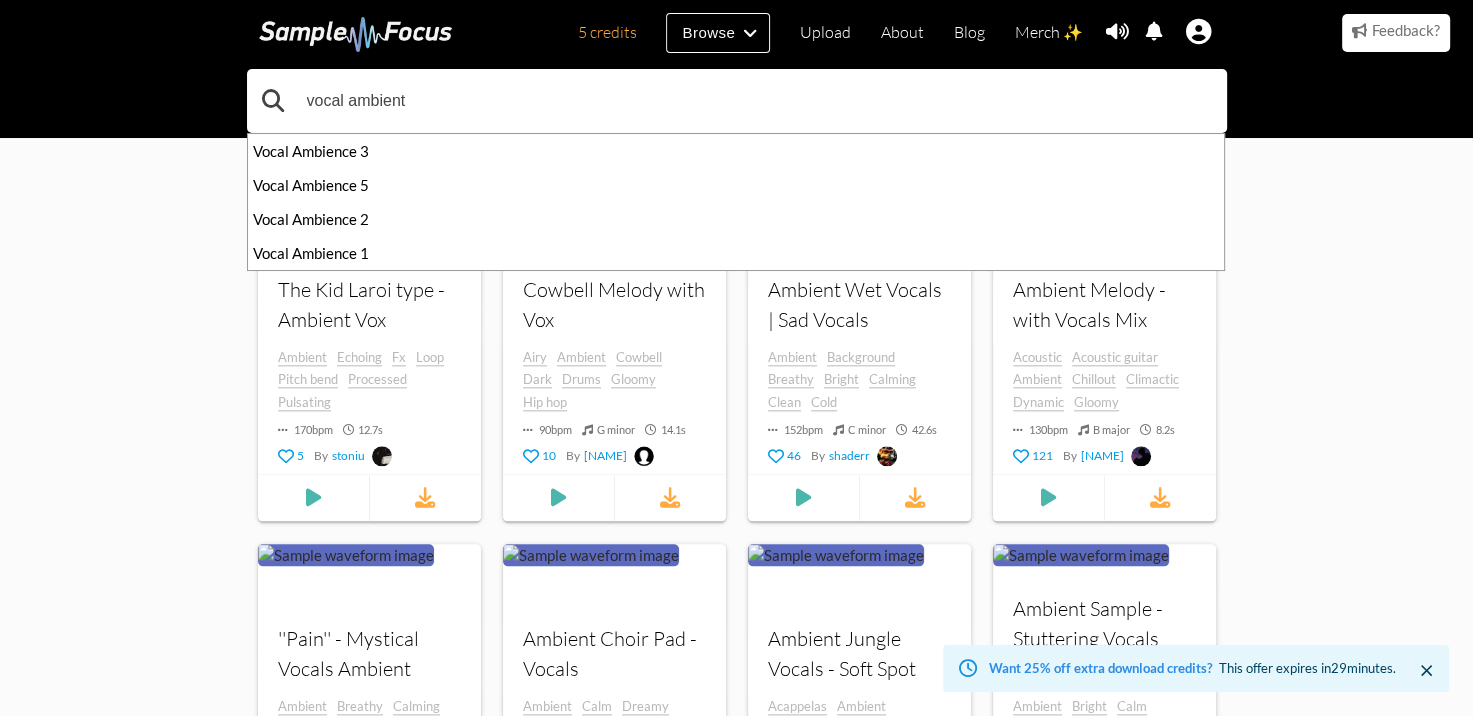 type on "vocal ambient" 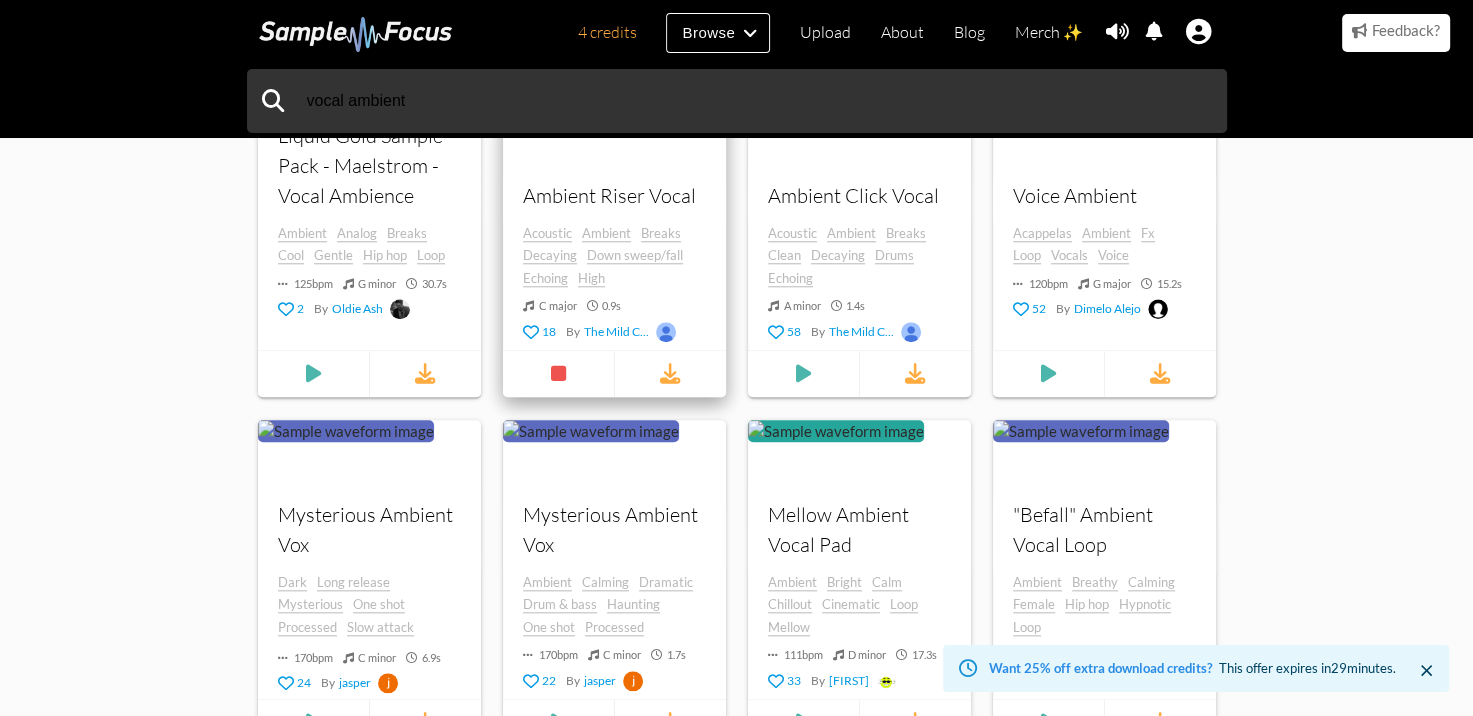 scroll, scrollTop: 2100, scrollLeft: 0, axis: vertical 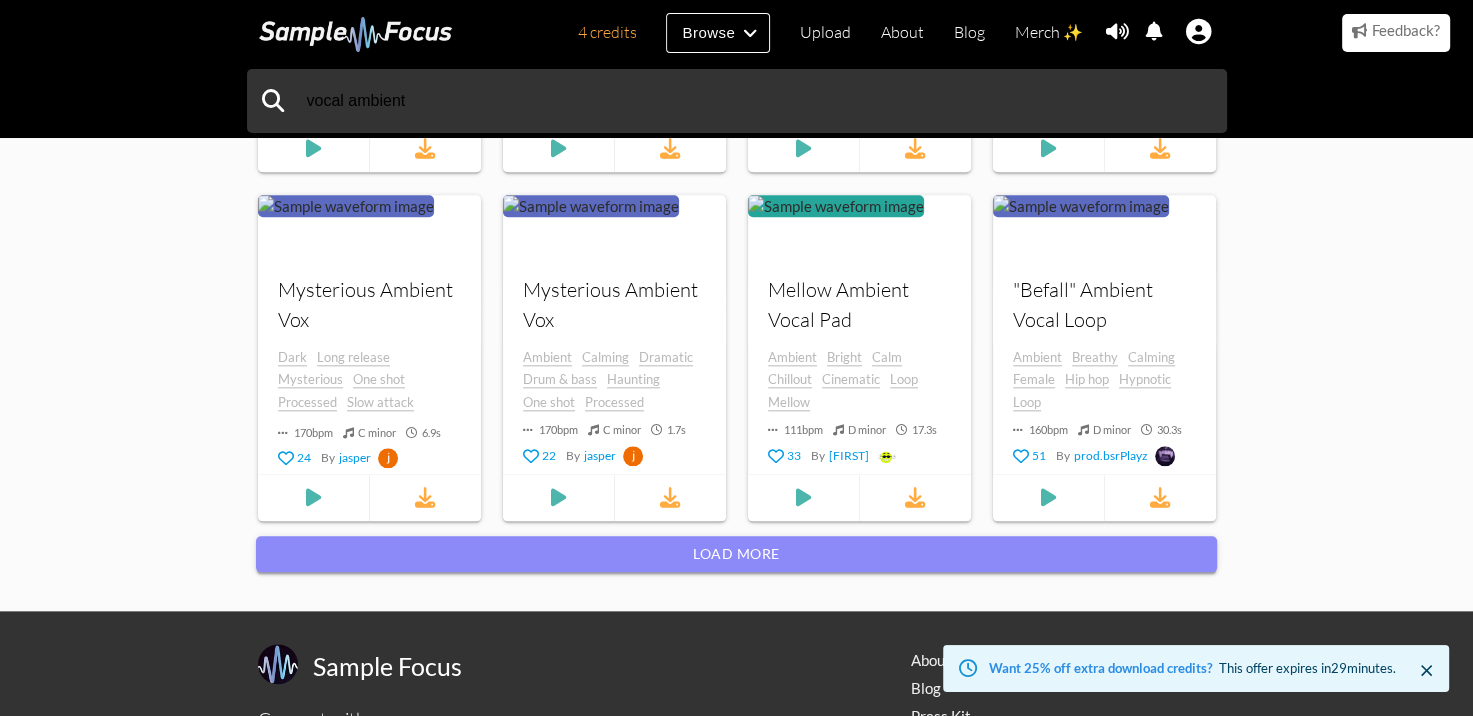 click on "Load more" at bounding box center (736, 554) 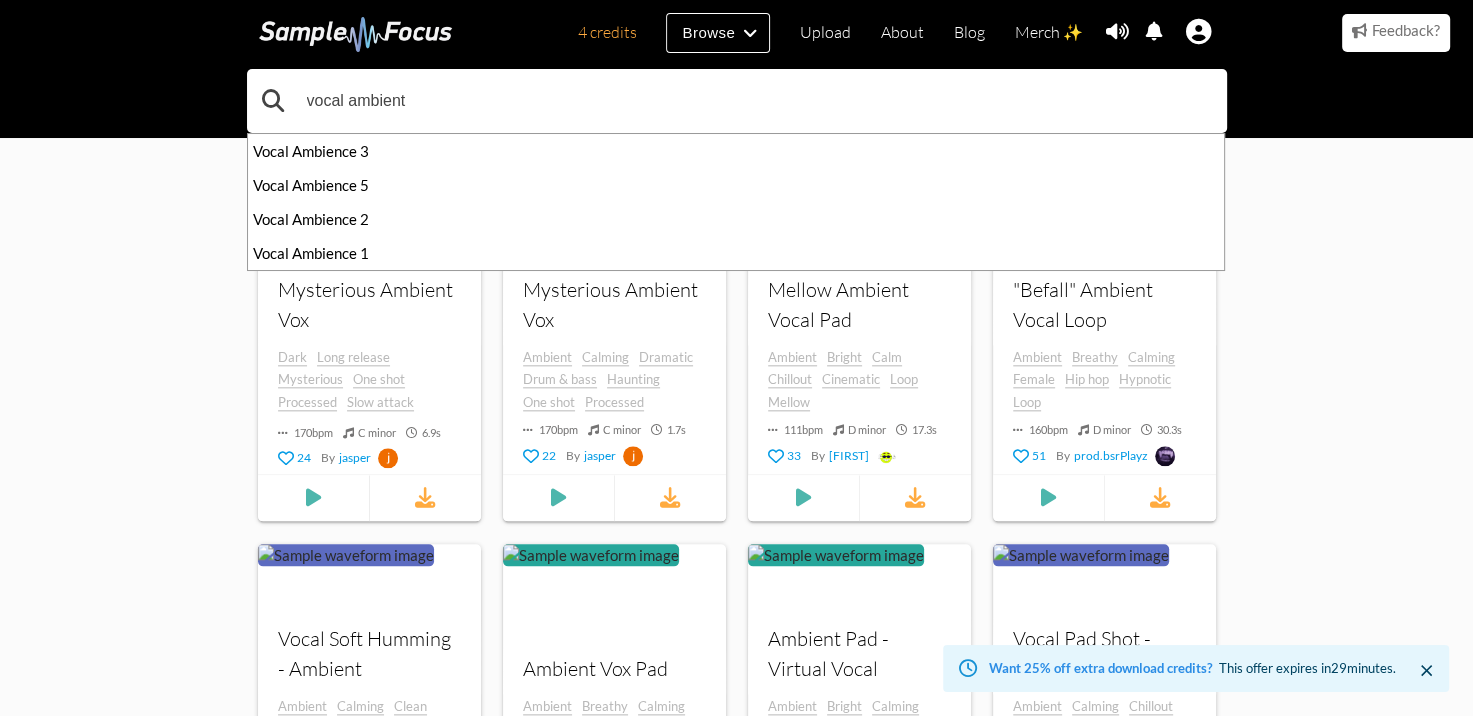 drag, startPoint x: 440, startPoint y: 110, endPoint x: 348, endPoint y: 100, distance: 92.541885 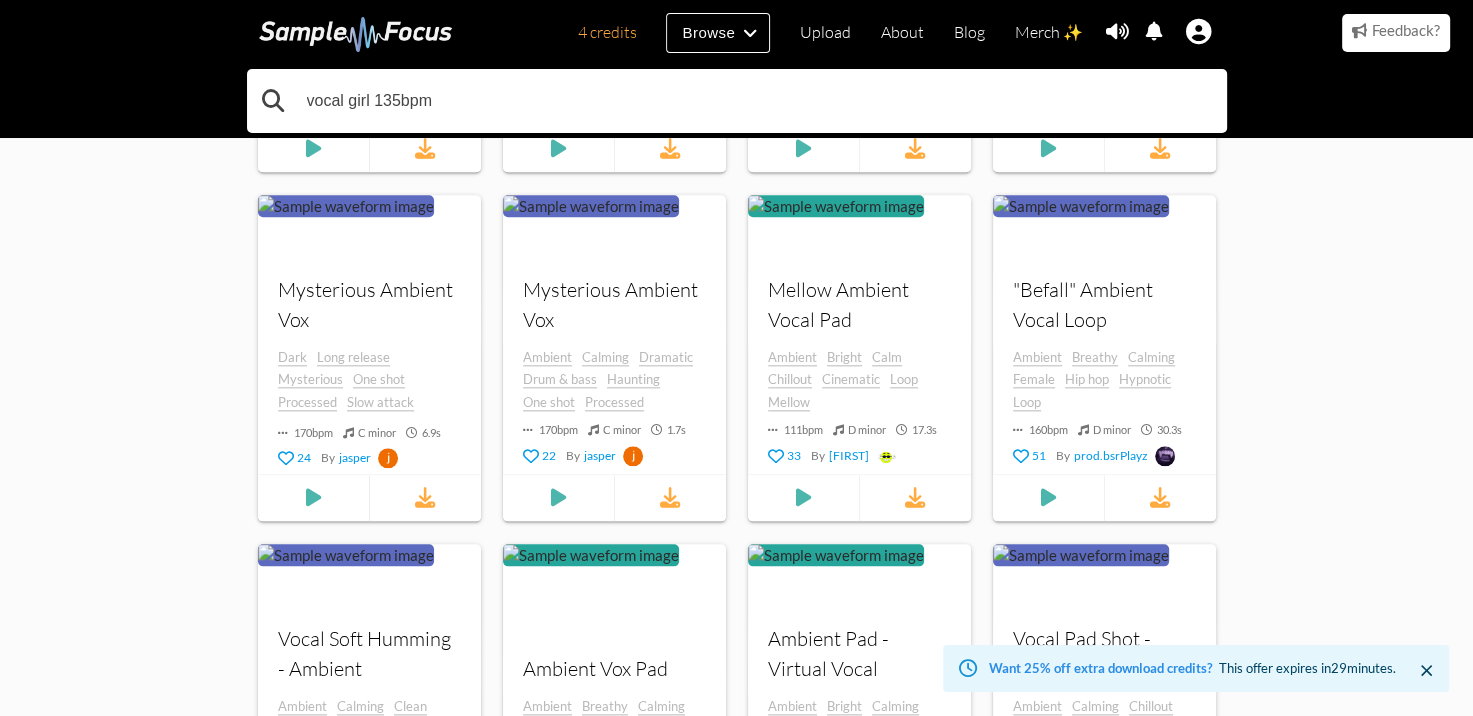 type on "vocal girl 135bpm" 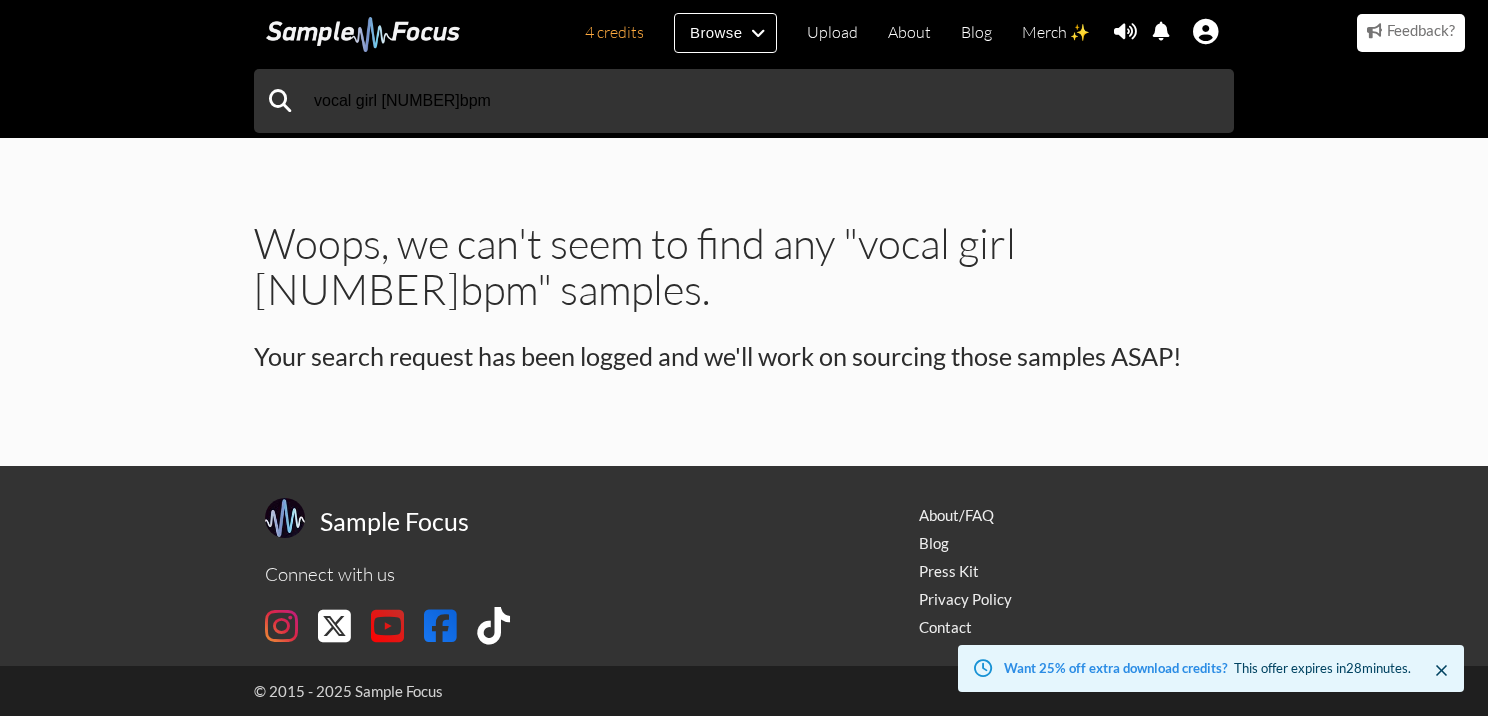 scroll, scrollTop: 0, scrollLeft: 0, axis: both 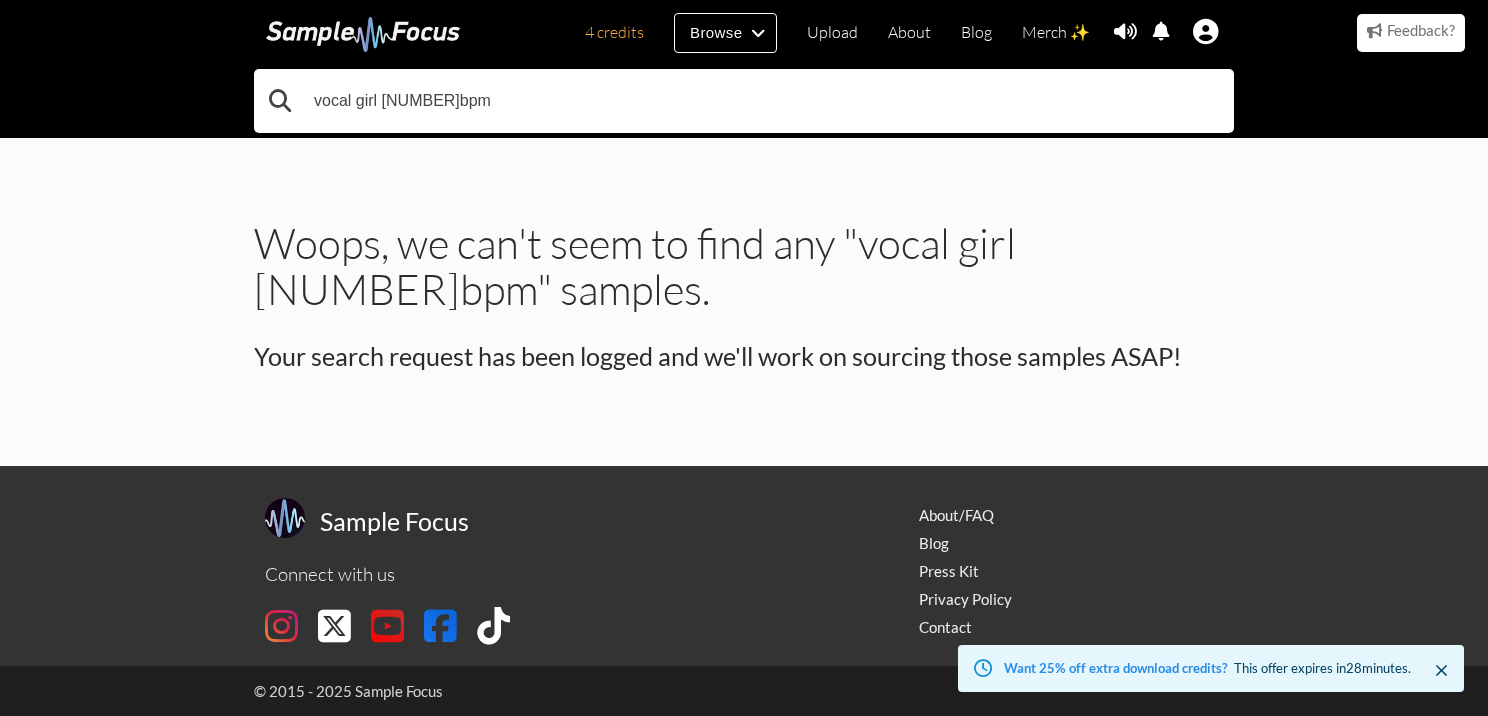 drag, startPoint x: 458, startPoint y: 99, endPoint x: 384, endPoint y: 110, distance: 74.8131 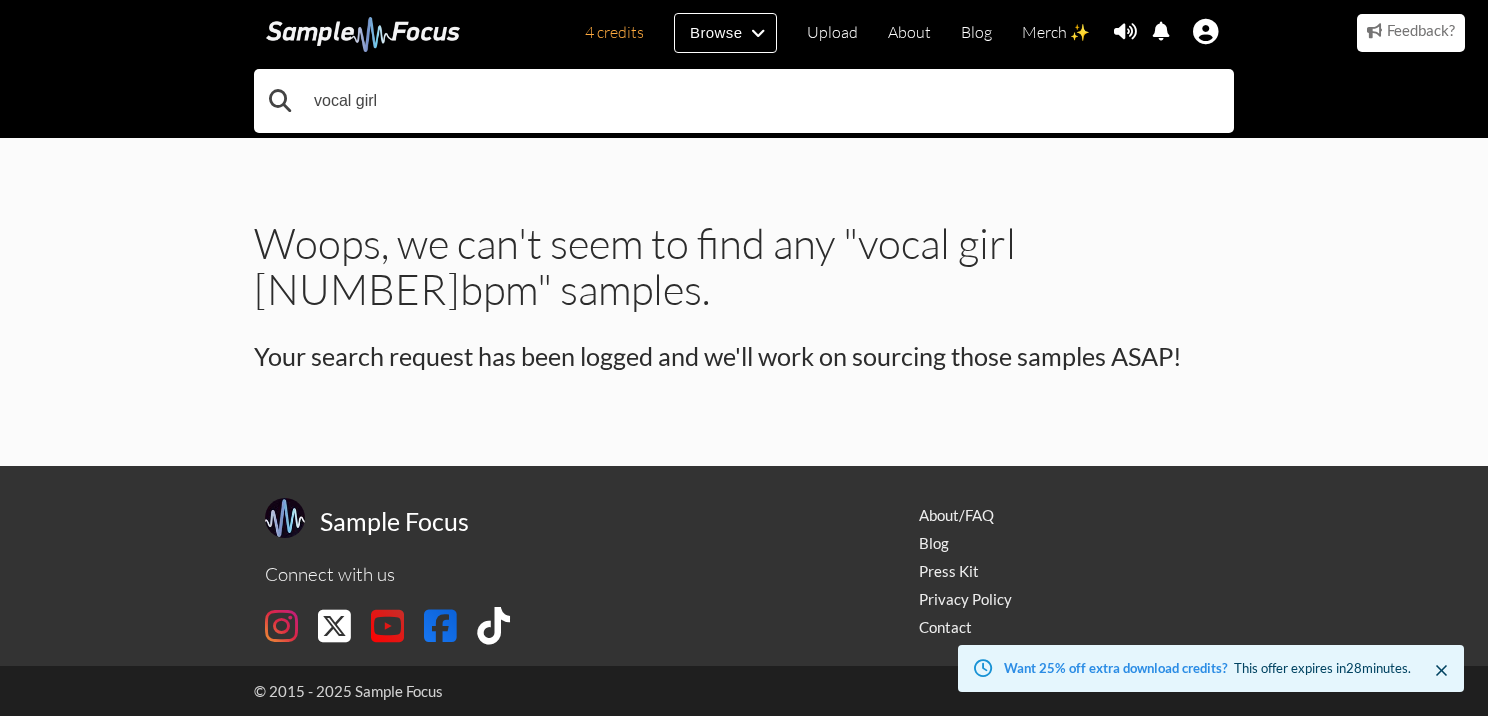 type on "vocal girl" 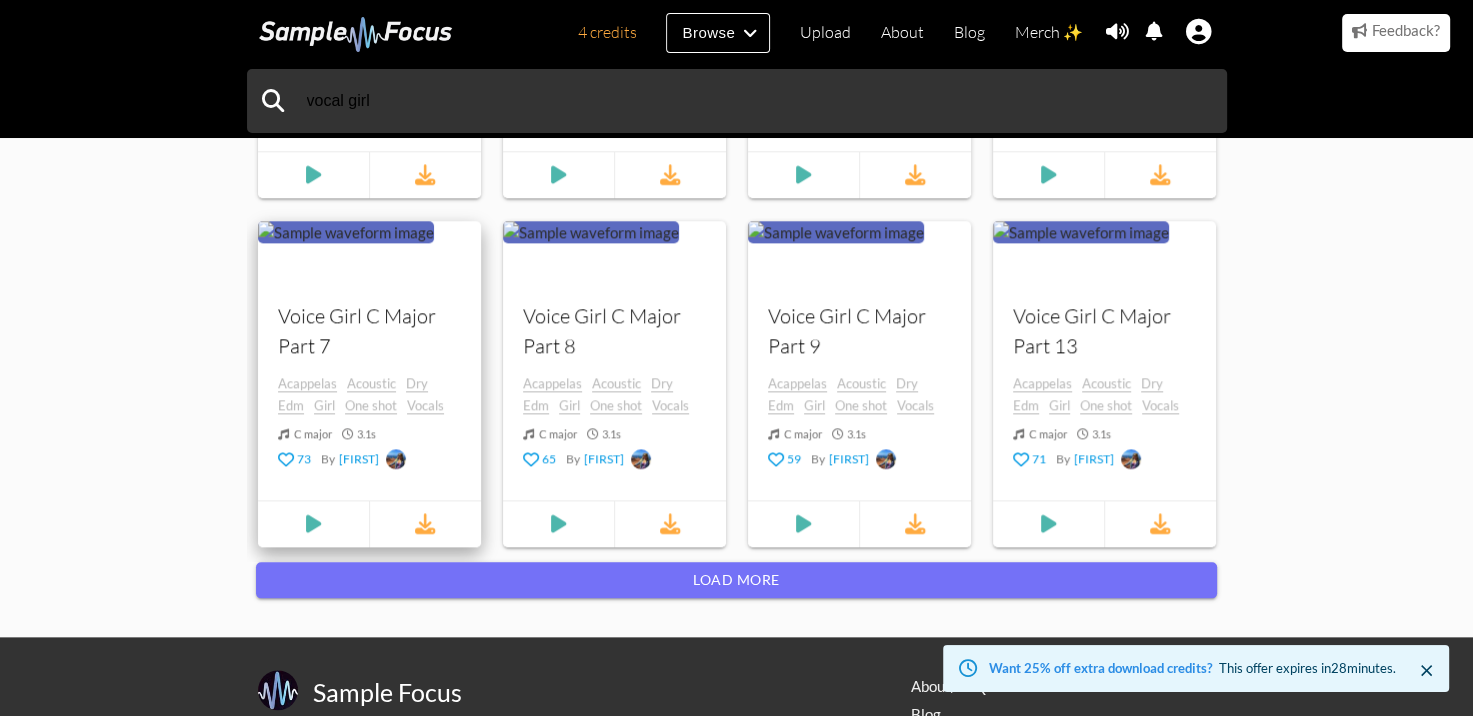 scroll, scrollTop: 2100, scrollLeft: 0, axis: vertical 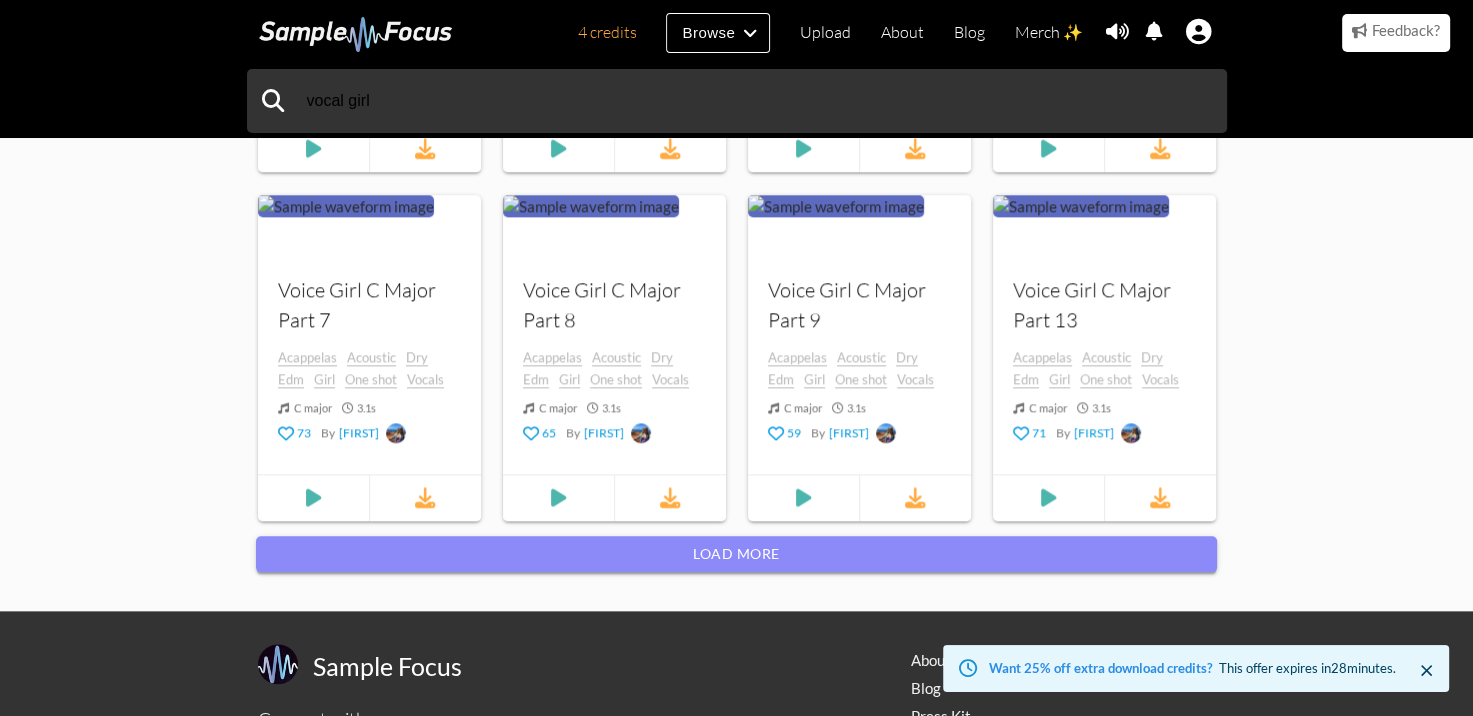 click on "Load more" at bounding box center [736, 554] 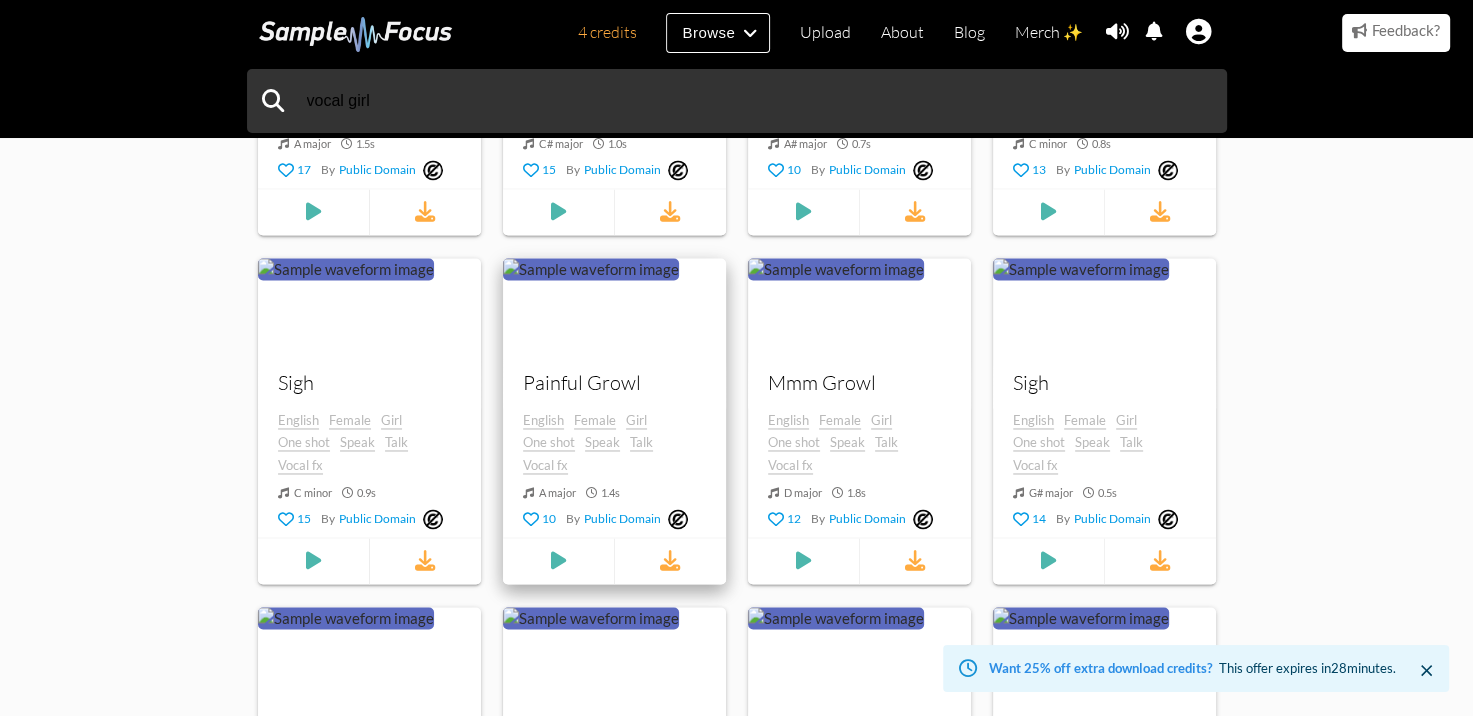 scroll, scrollTop: 10644, scrollLeft: 0, axis: vertical 